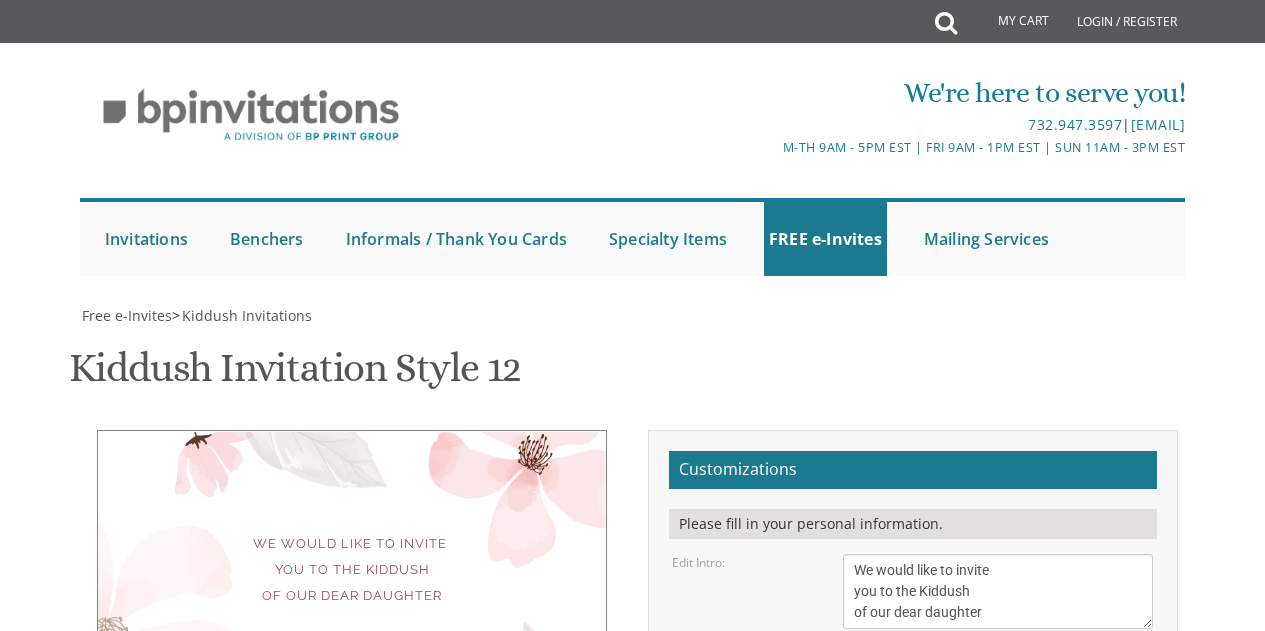 scroll, scrollTop: 300, scrollLeft: 0, axis: vertical 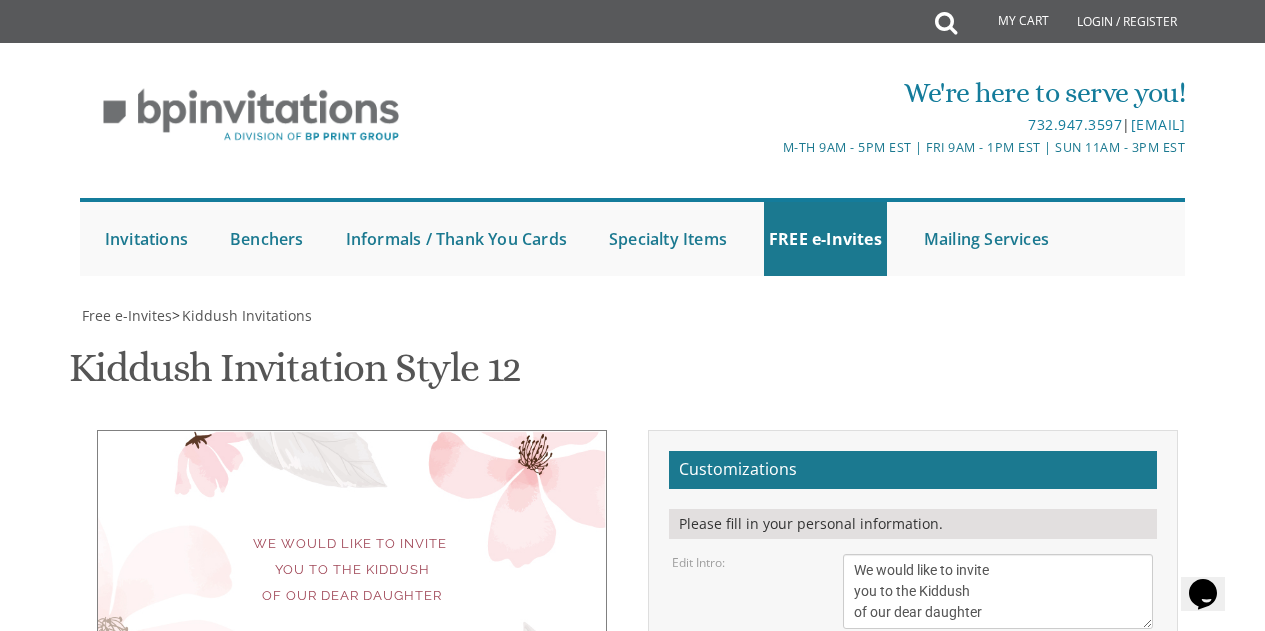 click on "This Shabbos, Parshas Vayigash
at our home
[NUMBER] [STREET]
[CITY], [STATE]" at bounding box center (998, 804) 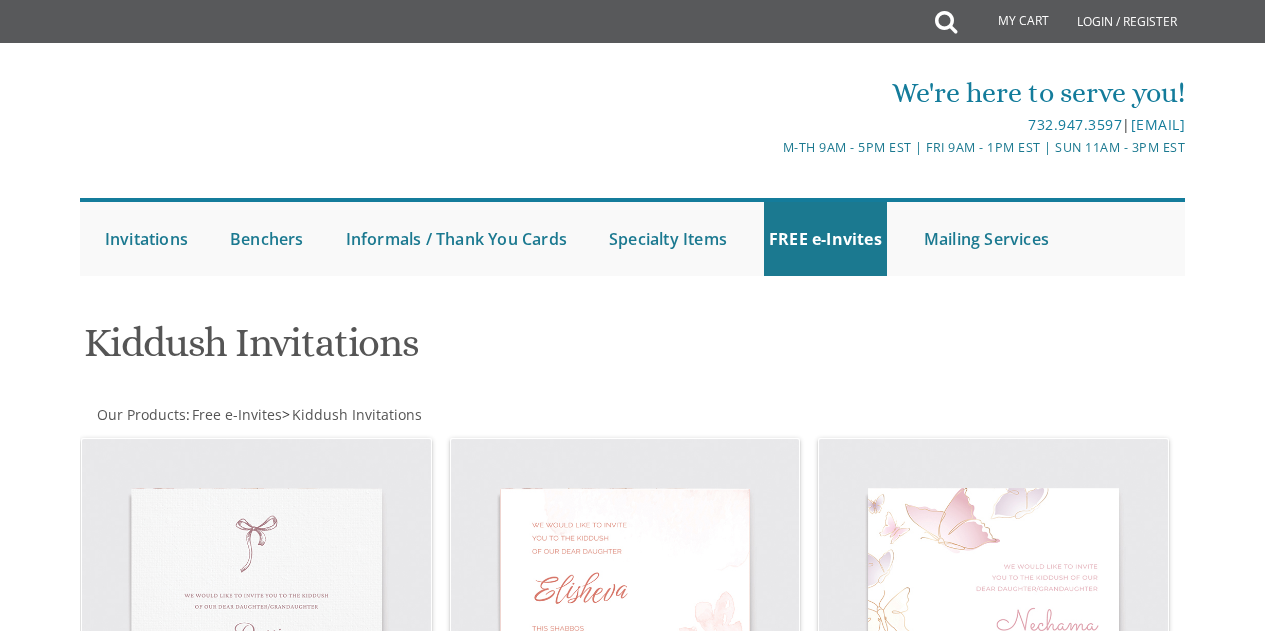 scroll, scrollTop: 1733, scrollLeft: 0, axis: vertical 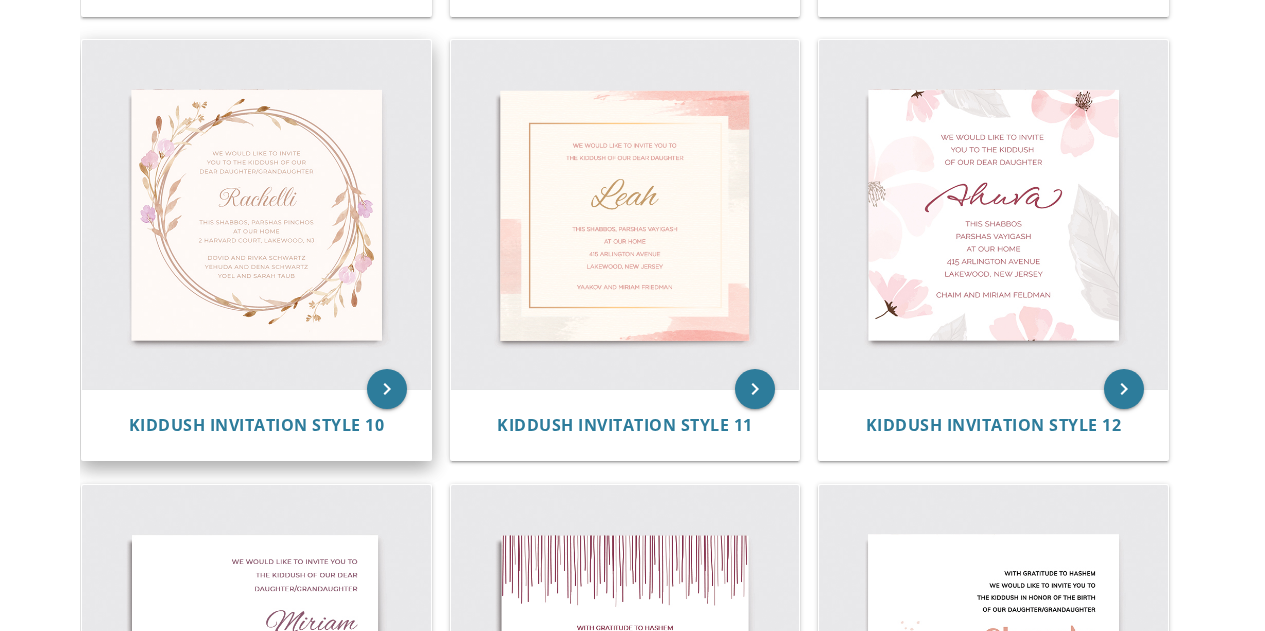 click at bounding box center [256, 214] 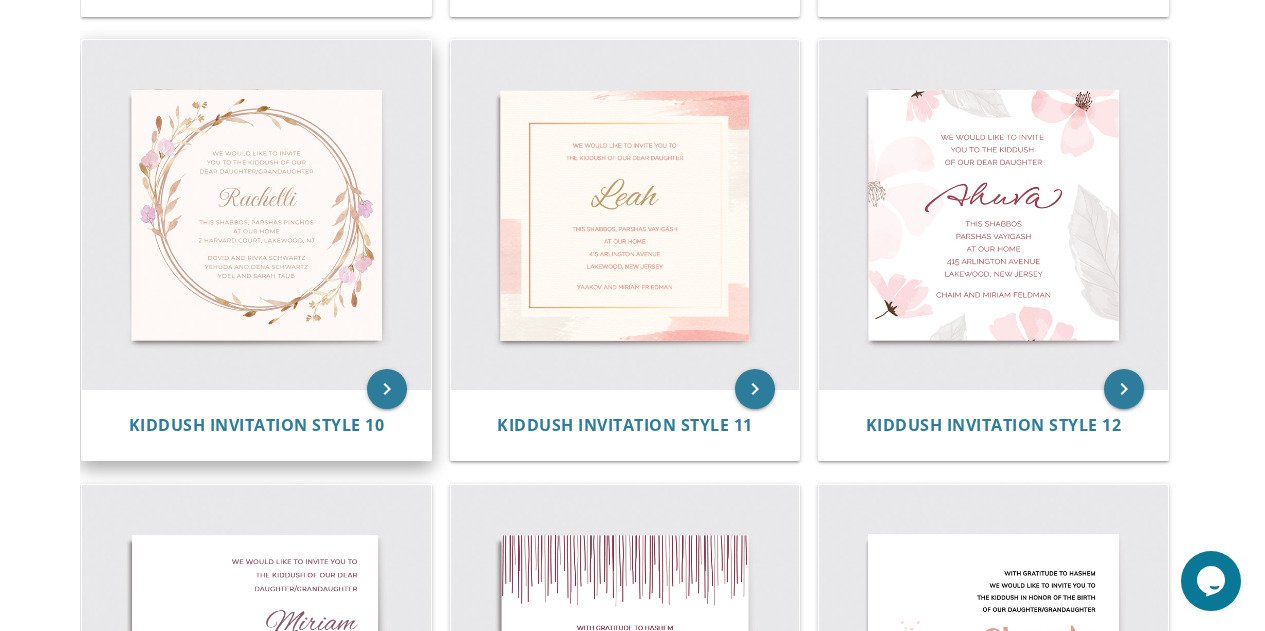 scroll, scrollTop: 0, scrollLeft: 0, axis: both 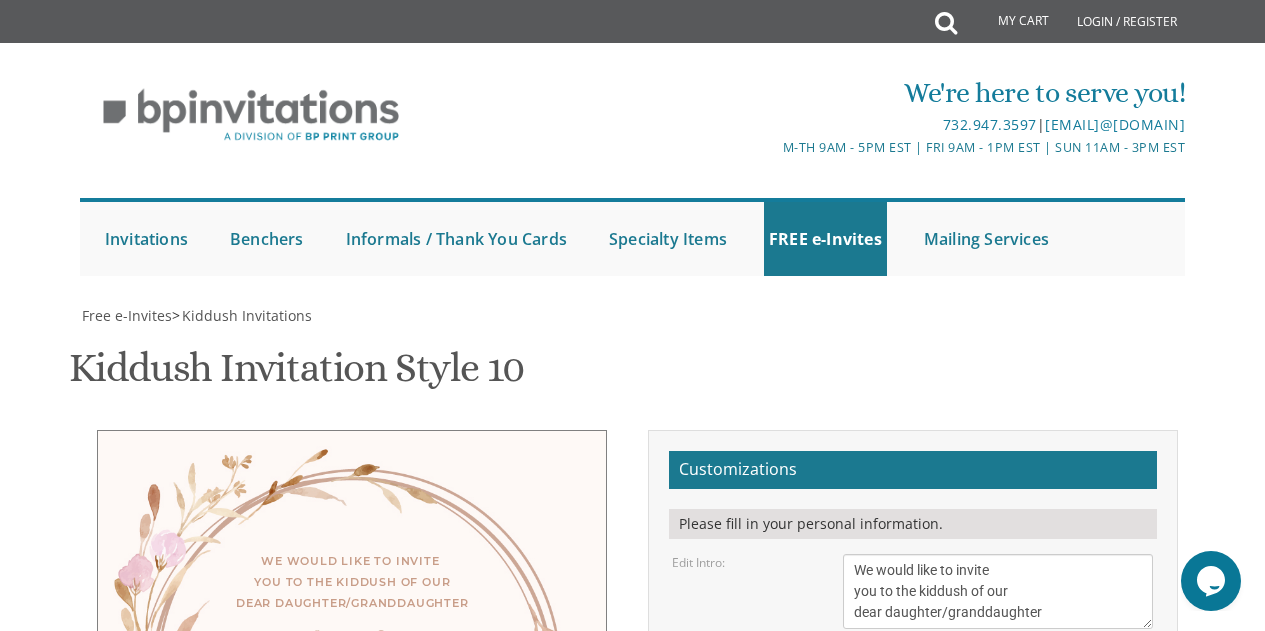 drag, startPoint x: 908, startPoint y: 320, endPoint x: 706, endPoint y: 320, distance: 202 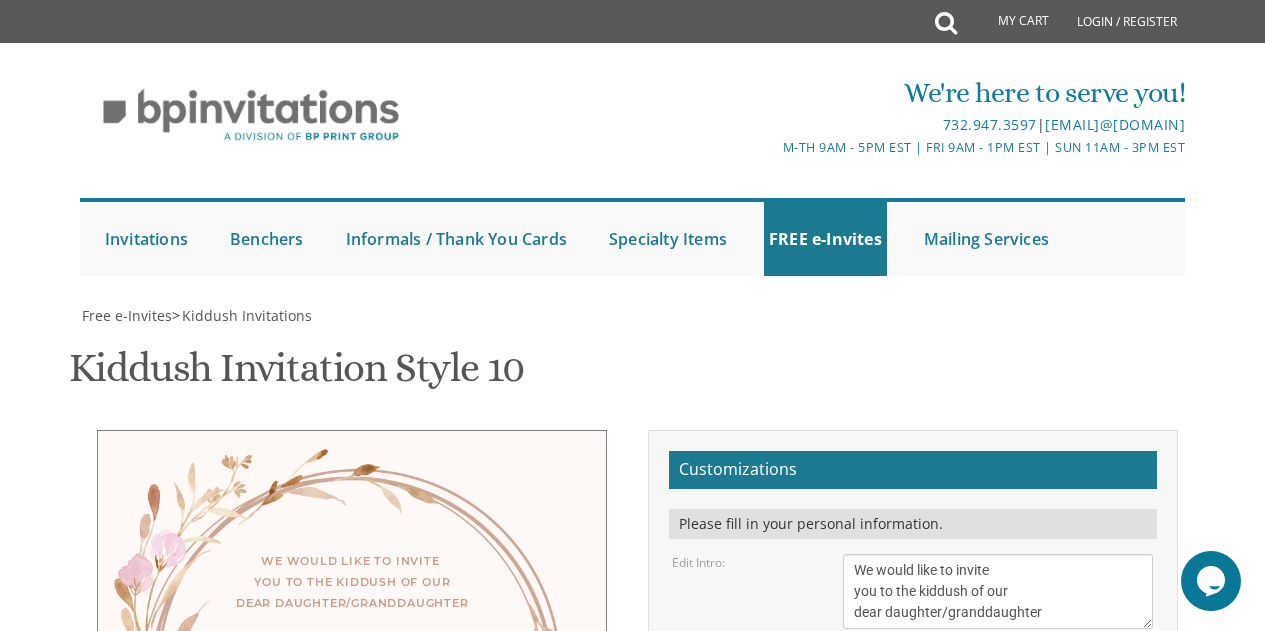 click on "This Shabbos, Parshas Vayigash
at our home
[NUMBER] [STREET], [CITY], [STATE]" at bounding box center (998, 793) 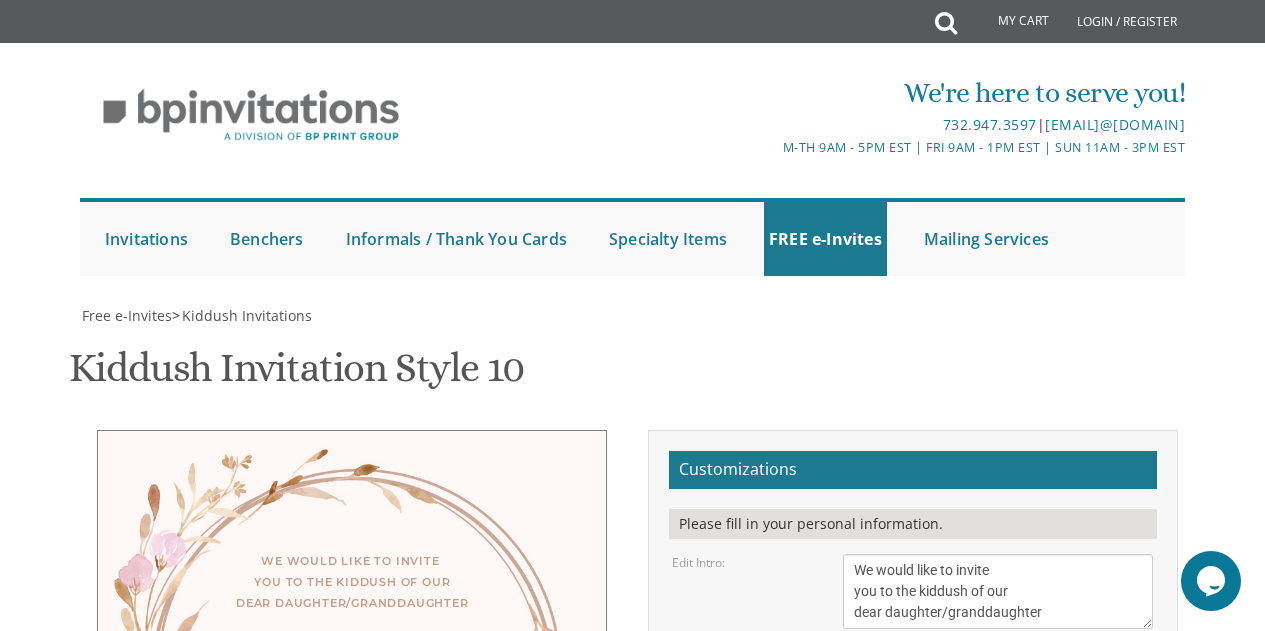 click on "This Shabbos, Parshas Vayigash
at our home
[NUMBER] [STREET], [CITY], [STATE]" at bounding box center (998, 793) 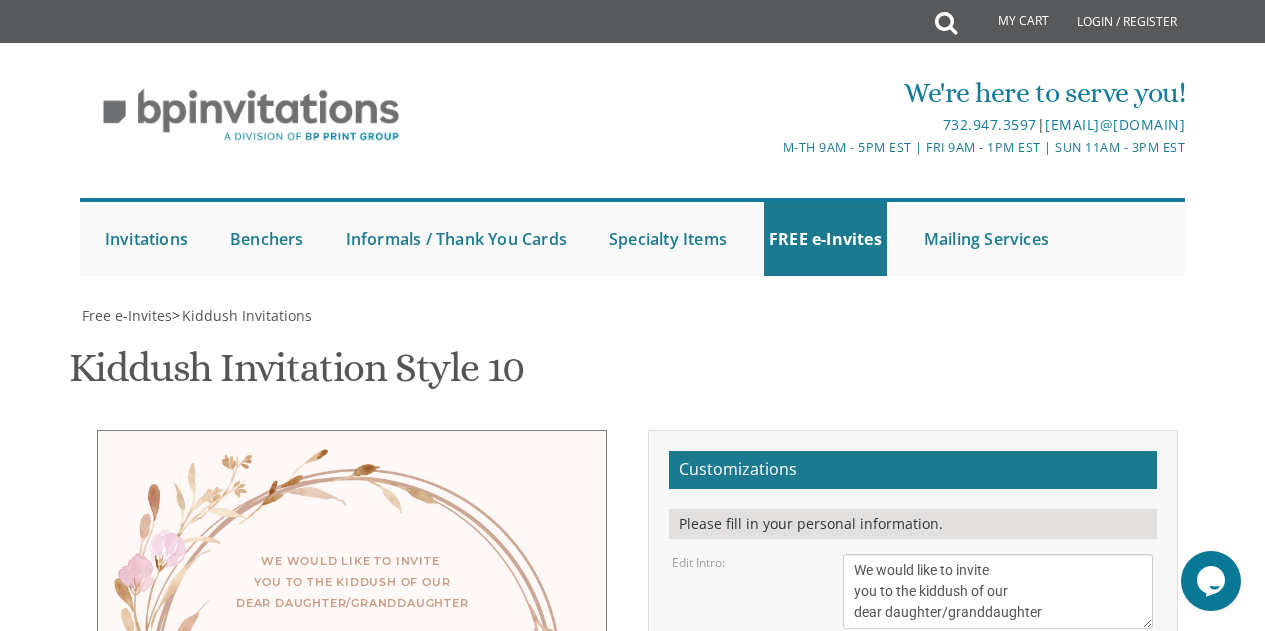 scroll, scrollTop: 400, scrollLeft: 0, axis: vertical 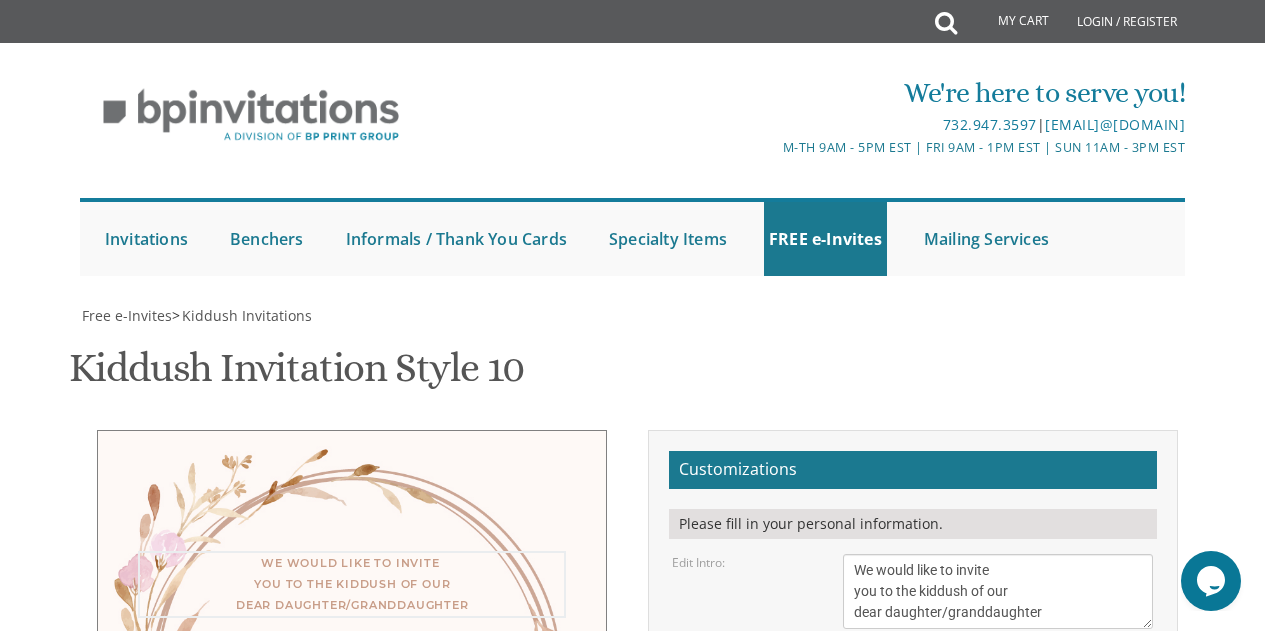 click on "We would like to invite
you to the kiddush of our
dear daughter/granddaughter" at bounding box center (998, 591) 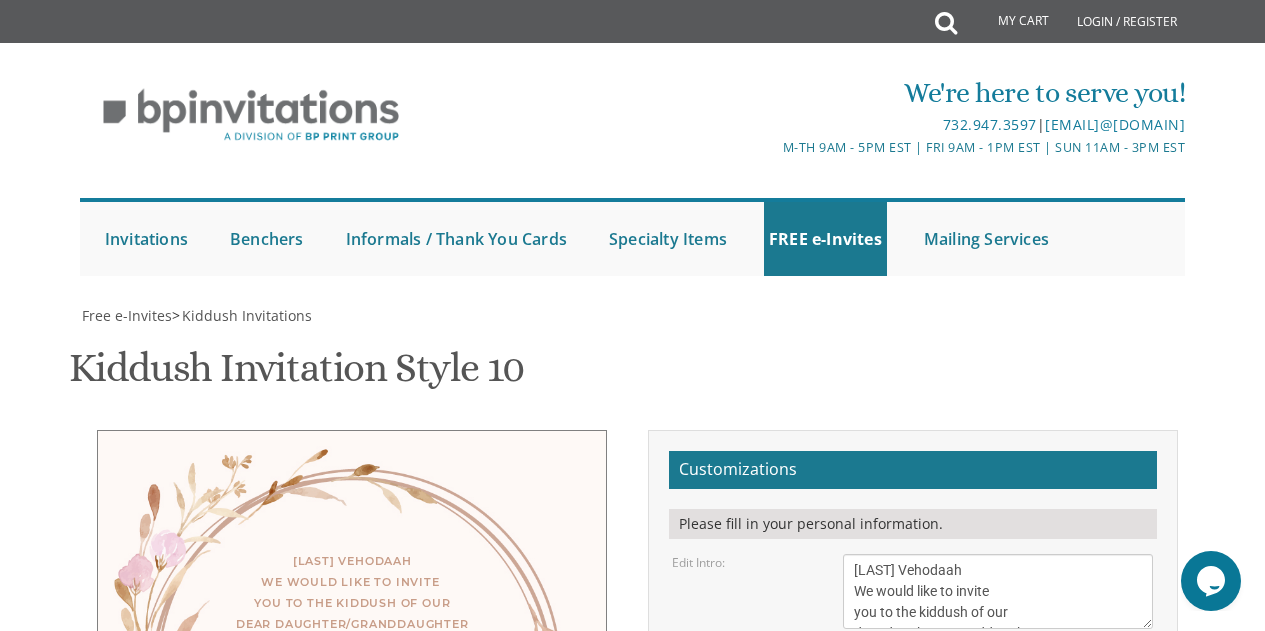 click on "Free e-Invites  >  Kiddush Invitations
Kiddush Invitation Style 10  SKU: kiddush10
[LAST]
We would like to invite
you to the kiddush of our
dear daughter/granddaughter
This Shabbos, Parshas Chukas
at our home
[NUMBER] [STREET]
[FIRST] and [FIRST] [LAST]
R' [FIRST] and [FIRST] [LAST]
R' [FIRST] and [FIRST] [LAST]" at bounding box center [632, 987] 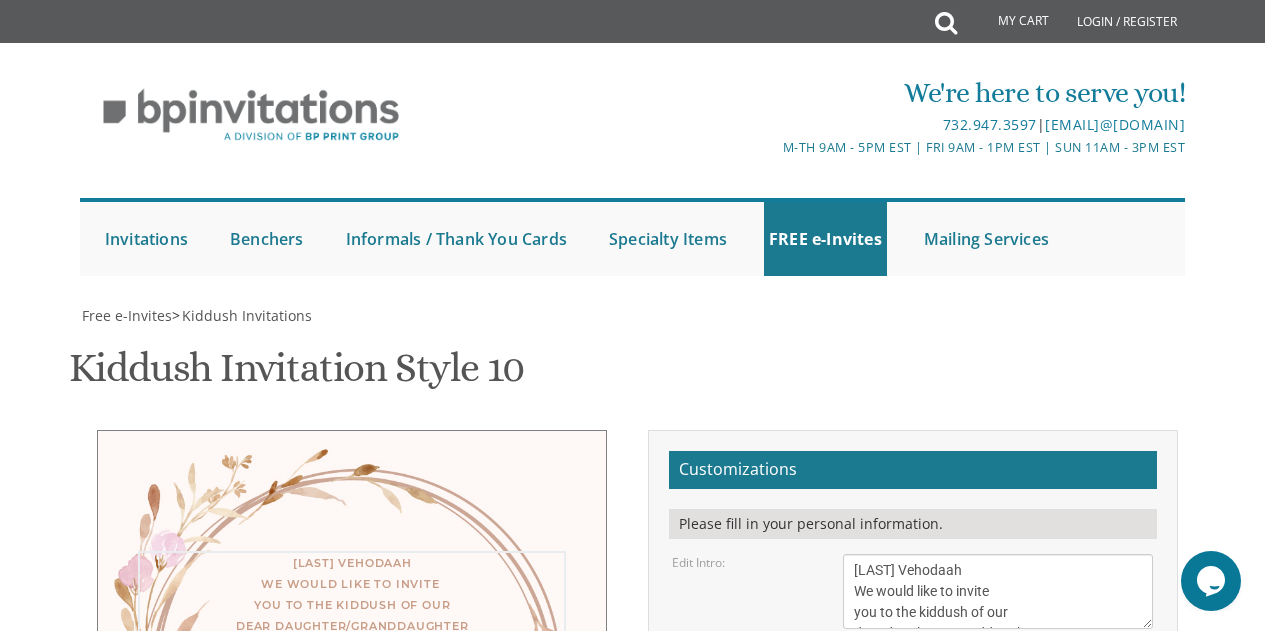 click on "We would like to invite
you to the kiddush of our
dear daughter/granddaughter" at bounding box center (998, 591) 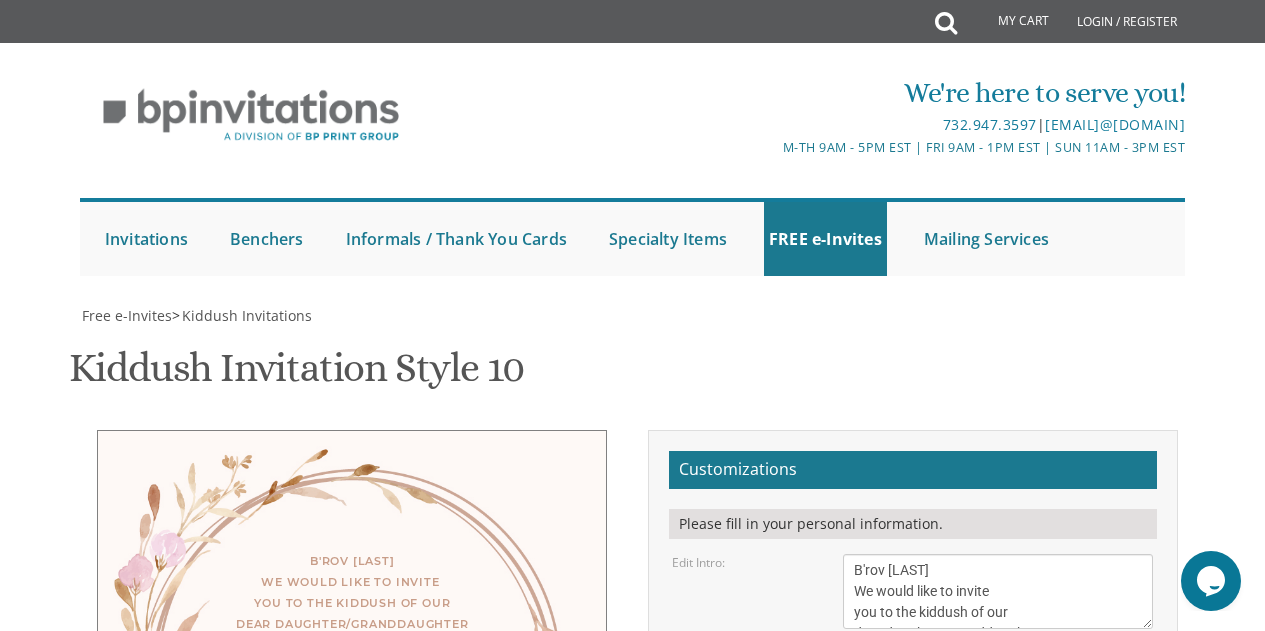 click on "Customizations
Please fill in your personal information.
Edit Intro:
We would like to invite
you to the kiddush of our
dear daughter/granddaughter
Font Size 40px" at bounding box center (913, 777) 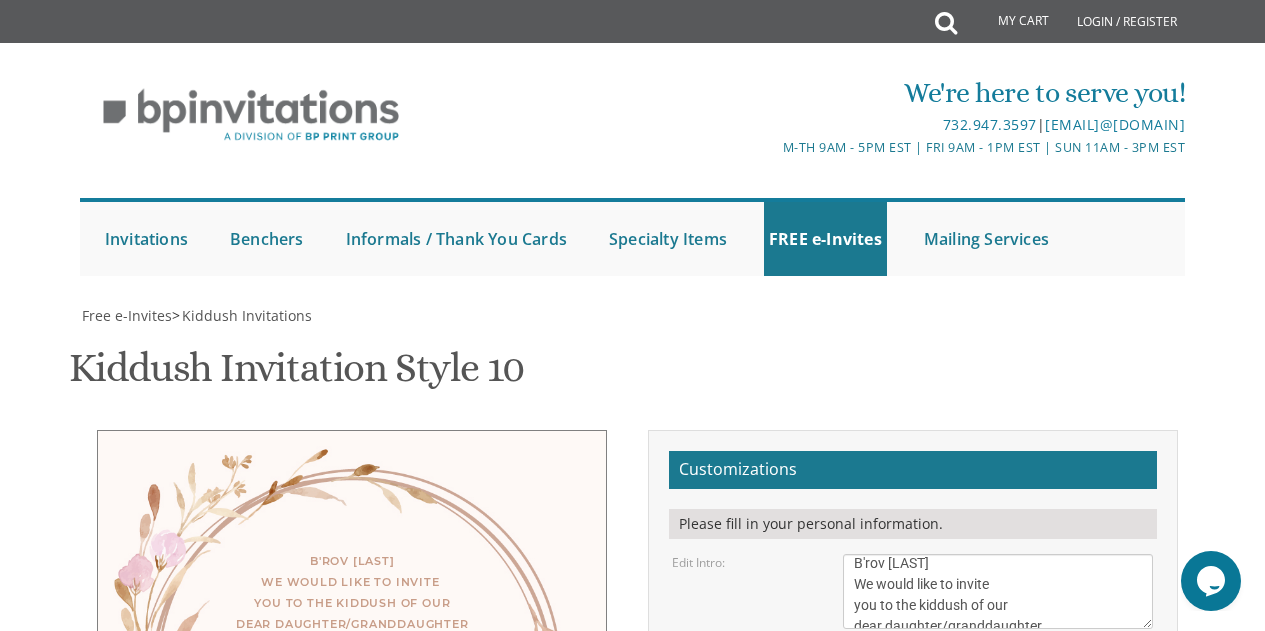 scroll, scrollTop: 0, scrollLeft: 0, axis: both 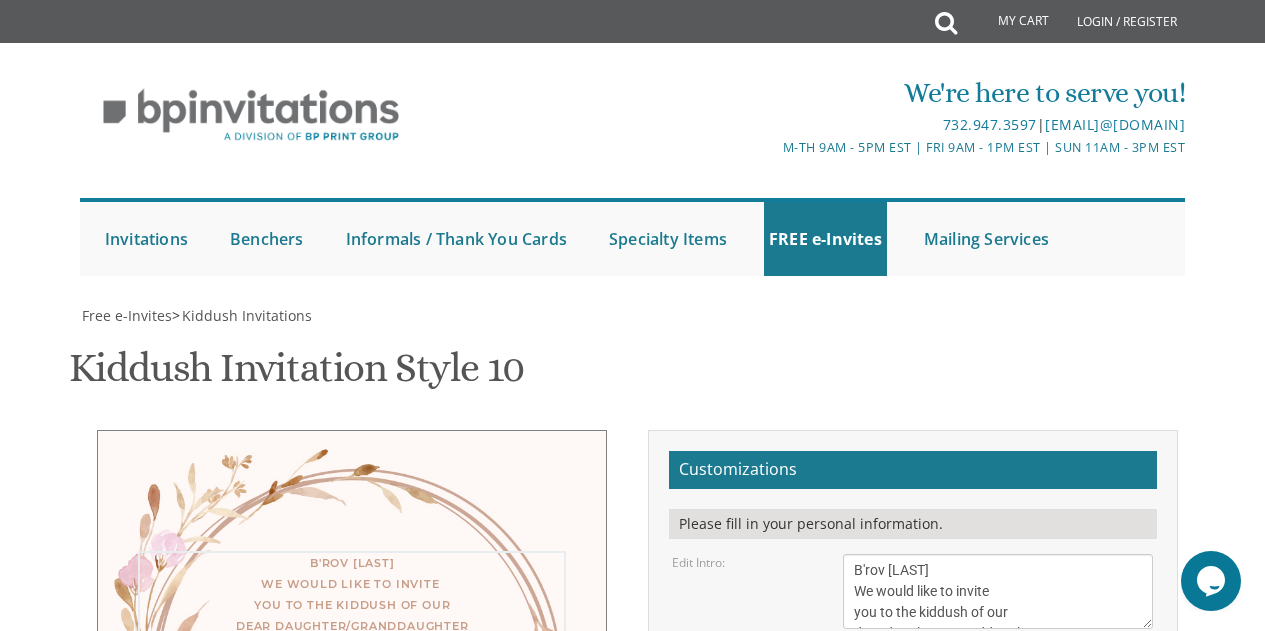 click on "We would like to invite
you to the kiddush of our
dear daughter/granddaughter" at bounding box center [998, 591] 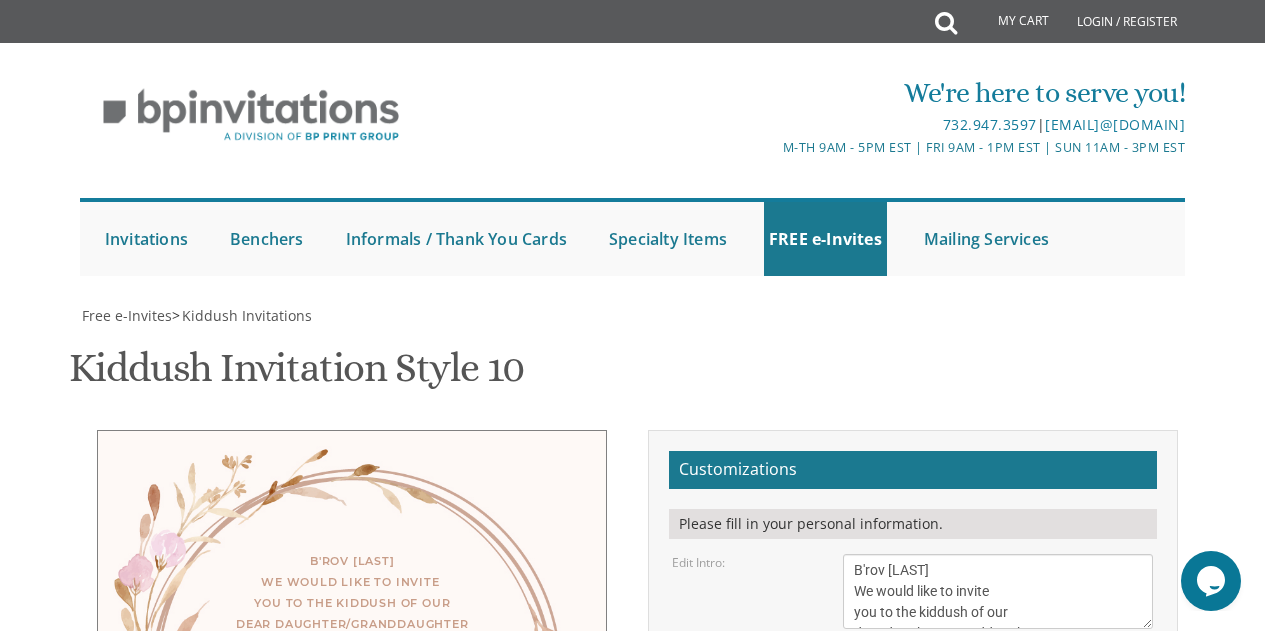 scroll, scrollTop: 396, scrollLeft: 0, axis: vertical 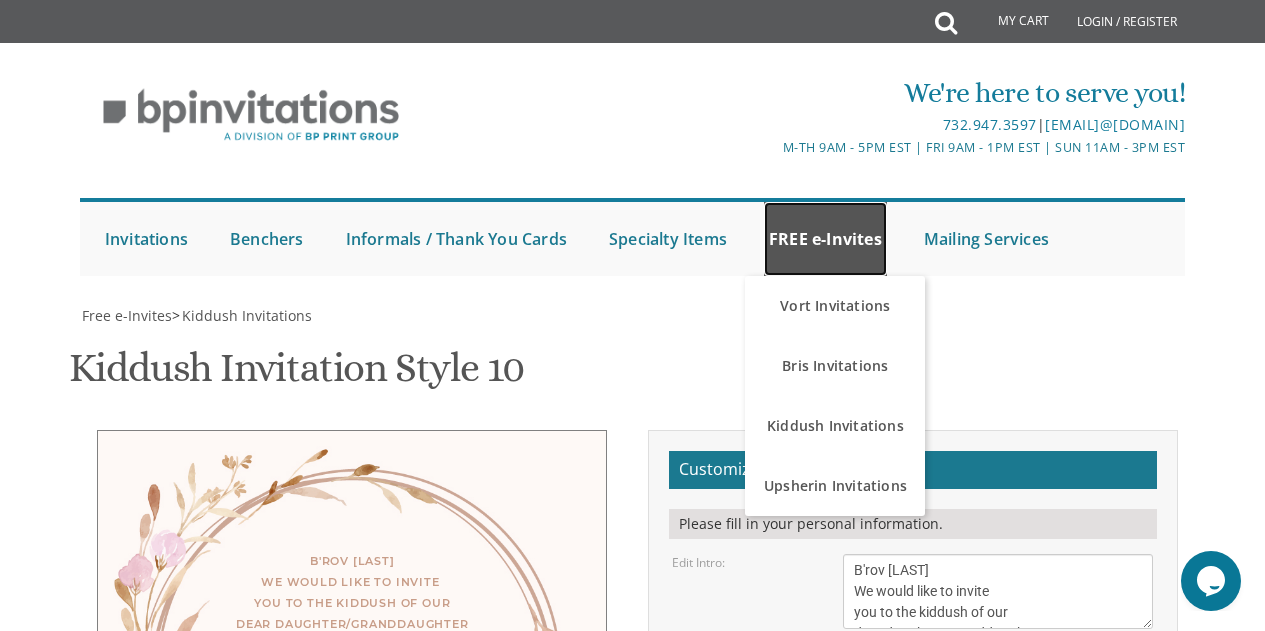 click on "FREE e-Invites" at bounding box center [825, 239] 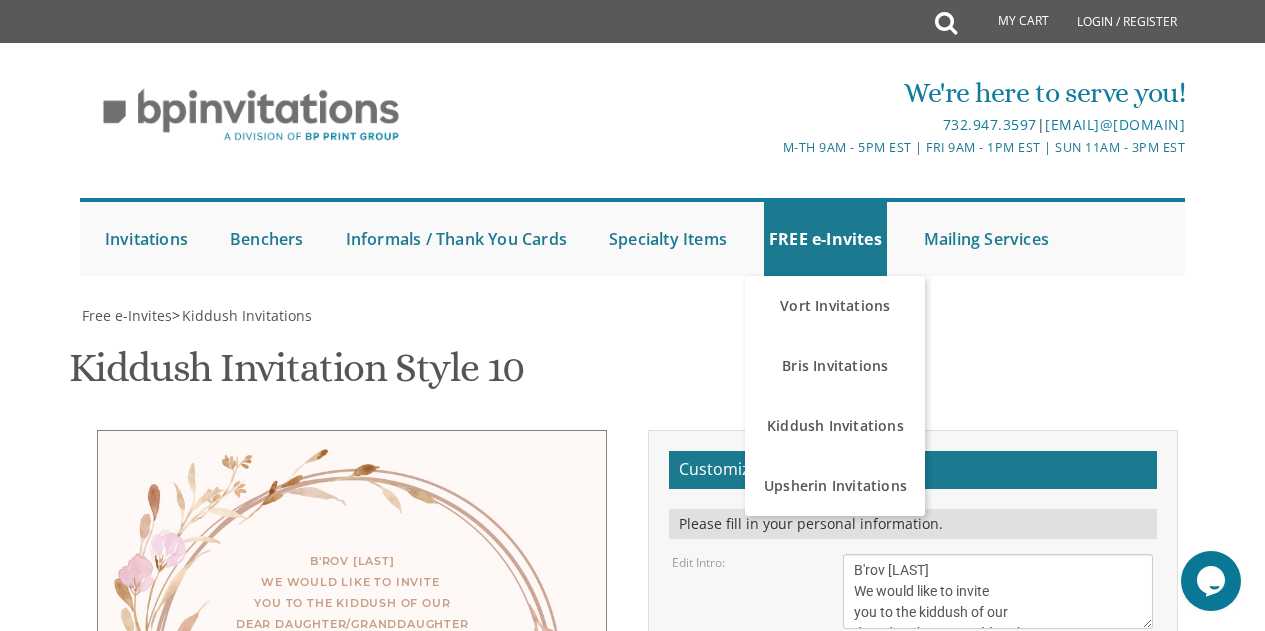 click on "We would like to invite
you to the kiddush of our
dear daughter/granddaughter" at bounding box center [998, 591] 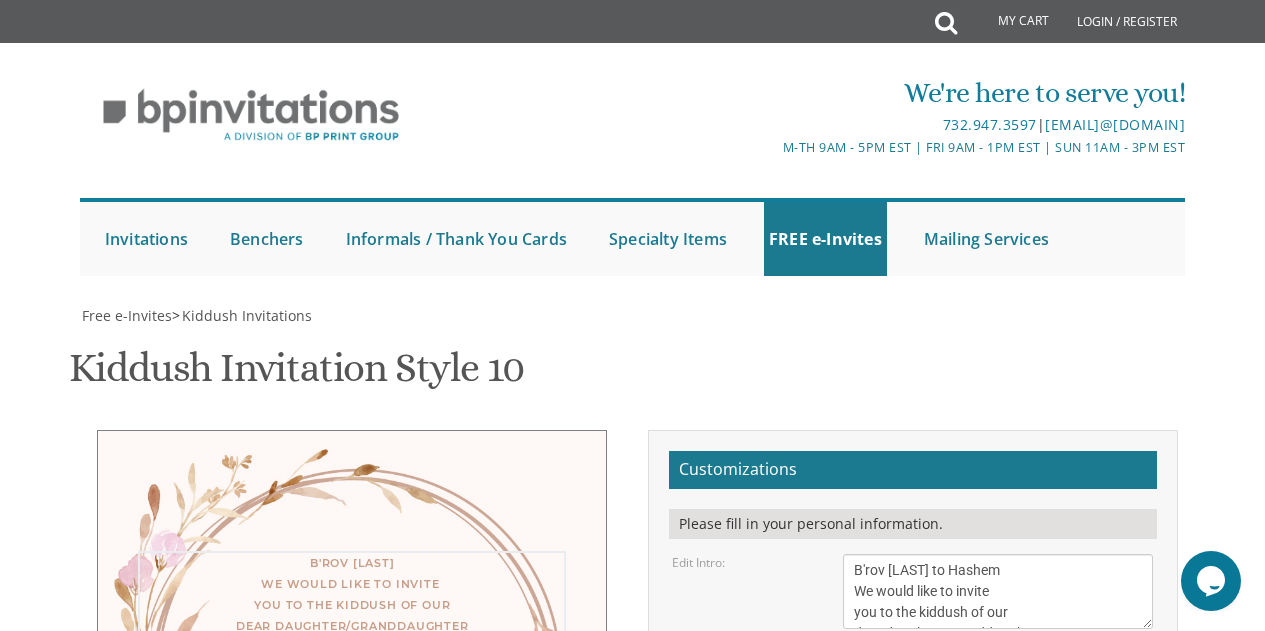 type on "B'rov [LAST] to Hashem
We would like to invite
you to the kiddush of our
dear daughter/granddaughter" 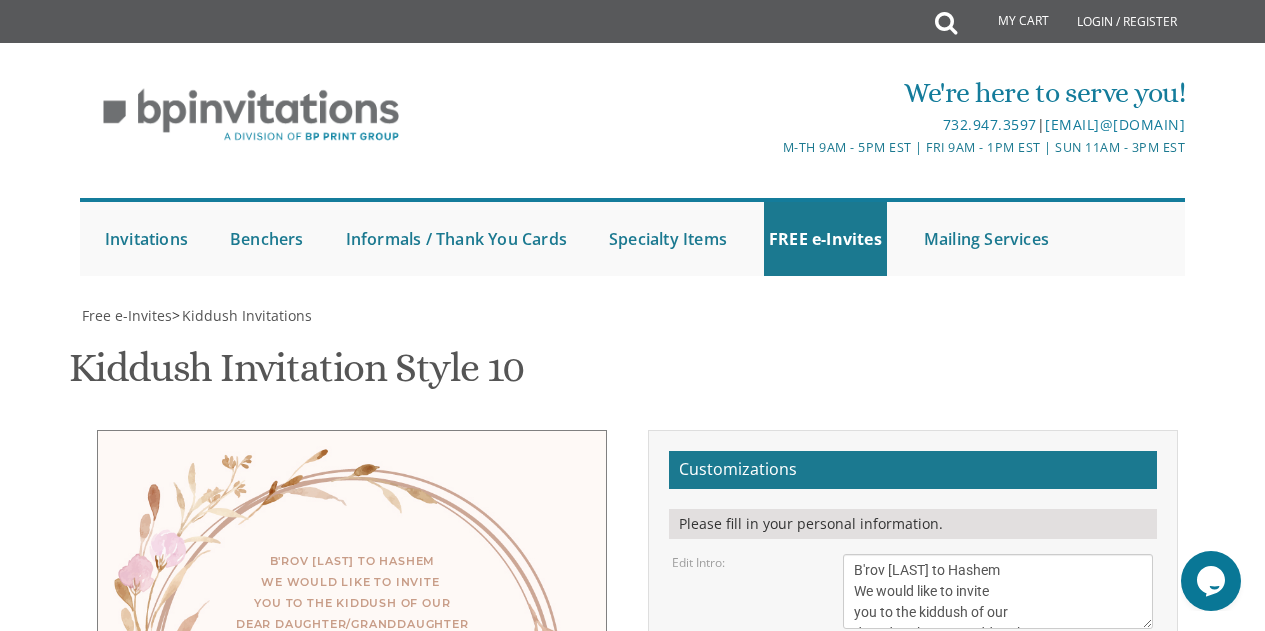 scroll, scrollTop: 696, scrollLeft: 0, axis: vertical 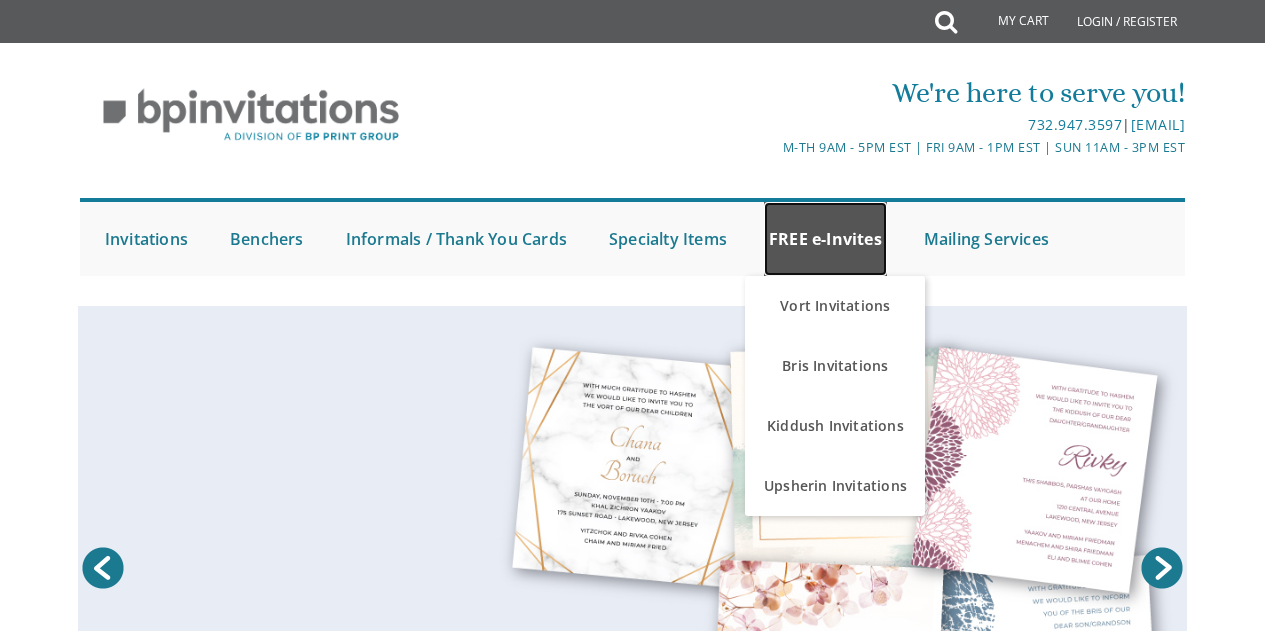 click on "FREE e-Invites" at bounding box center [825, 239] 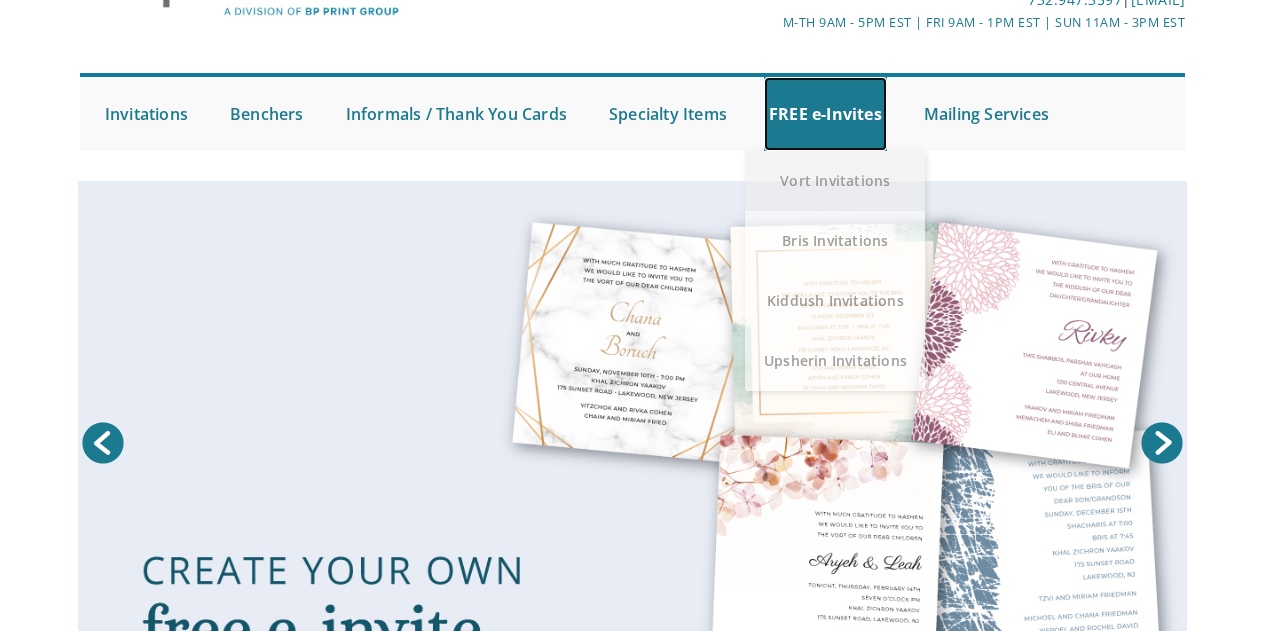 scroll, scrollTop: 100, scrollLeft: 0, axis: vertical 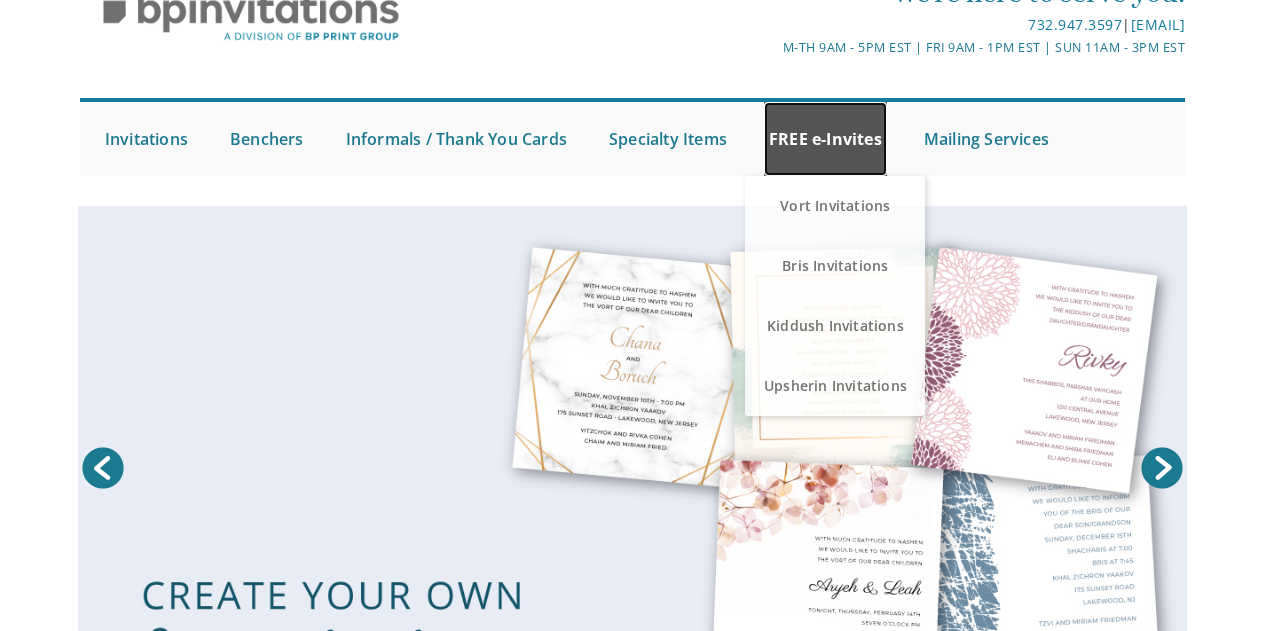 click on "FREE e-Invites" at bounding box center [825, 139] 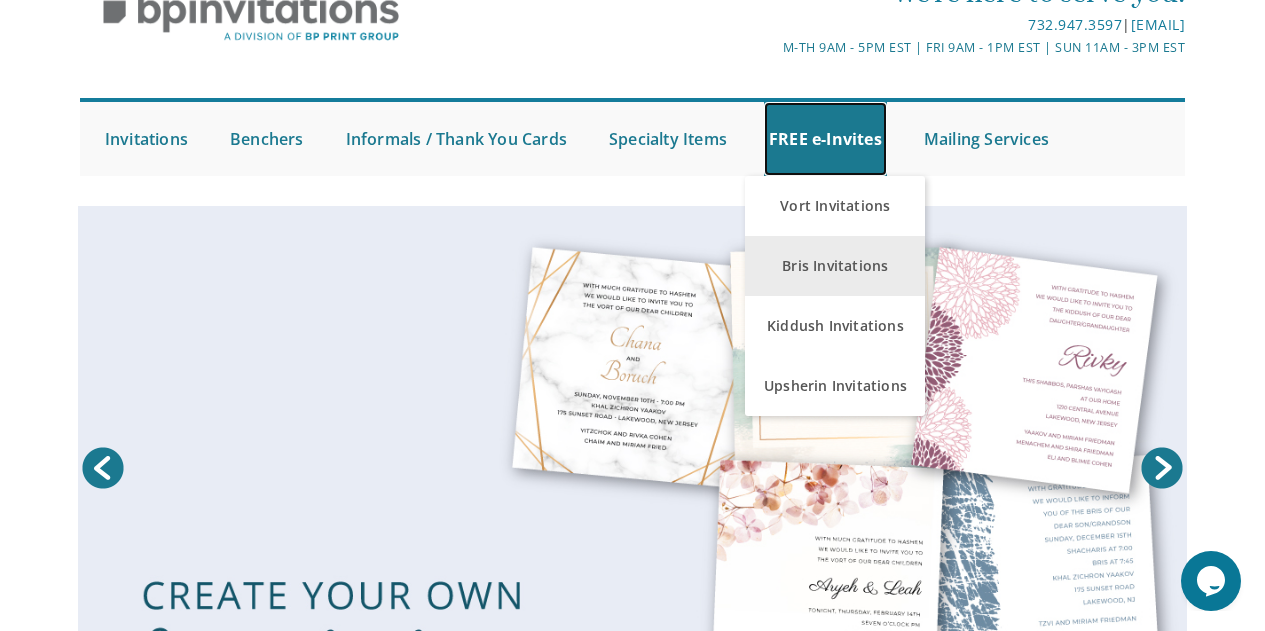 scroll, scrollTop: 0, scrollLeft: 0, axis: both 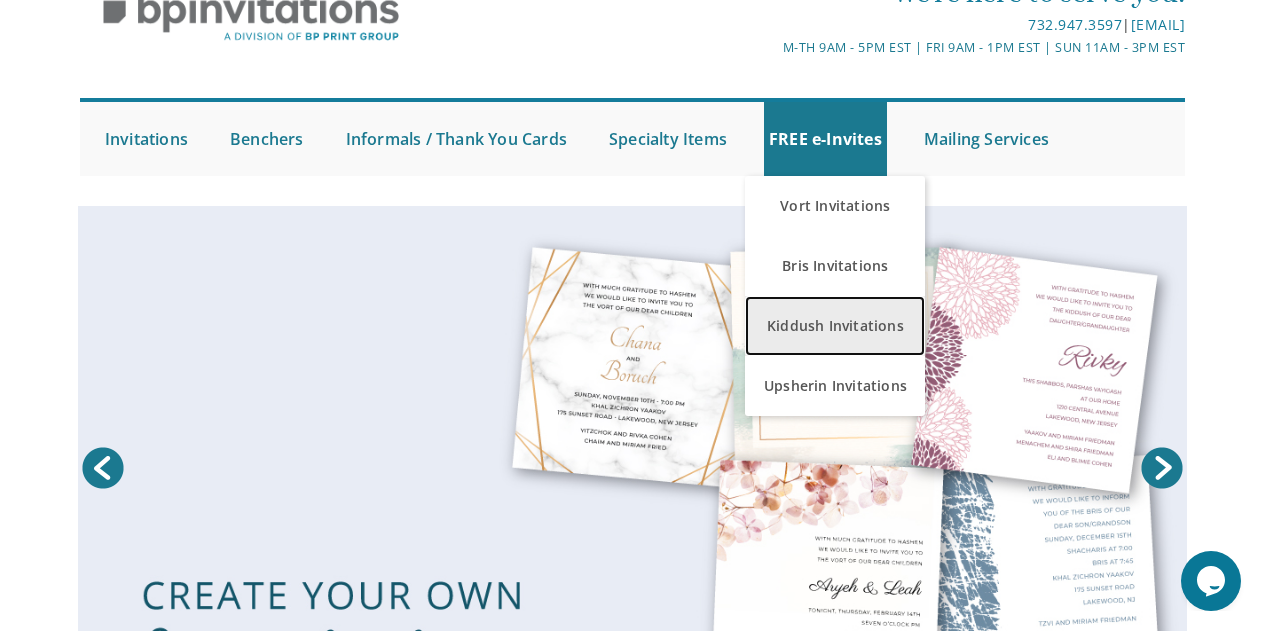 click on "Kiddush Invitations" at bounding box center (835, 326) 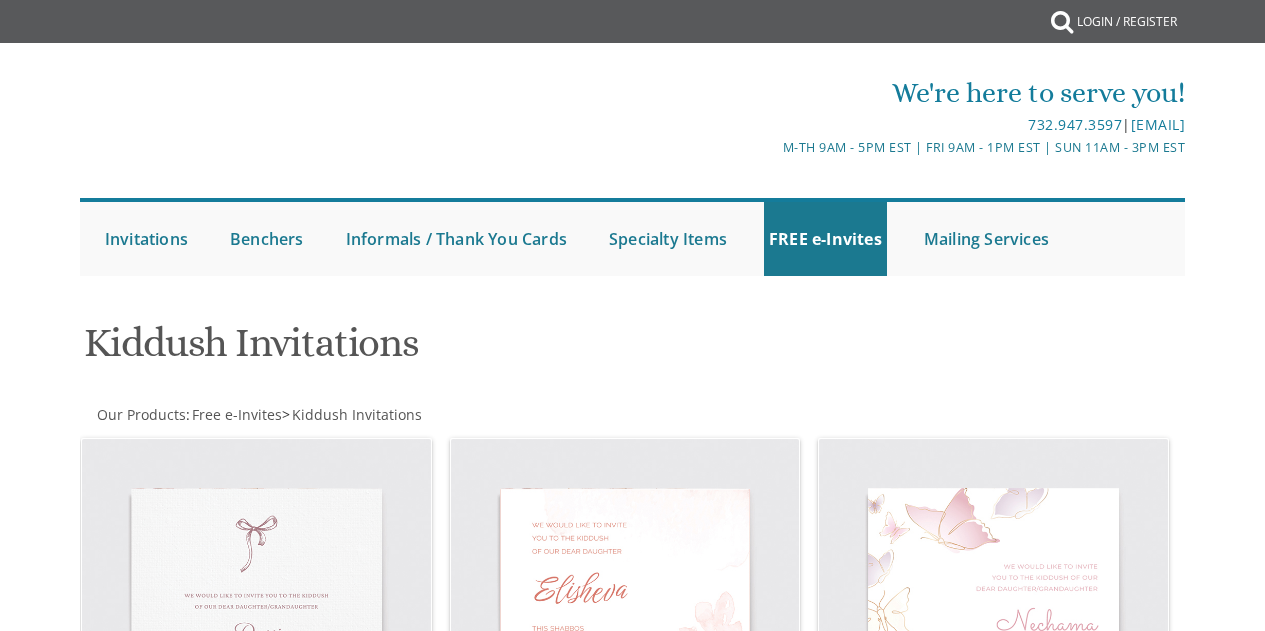 scroll, scrollTop: 0, scrollLeft: 0, axis: both 